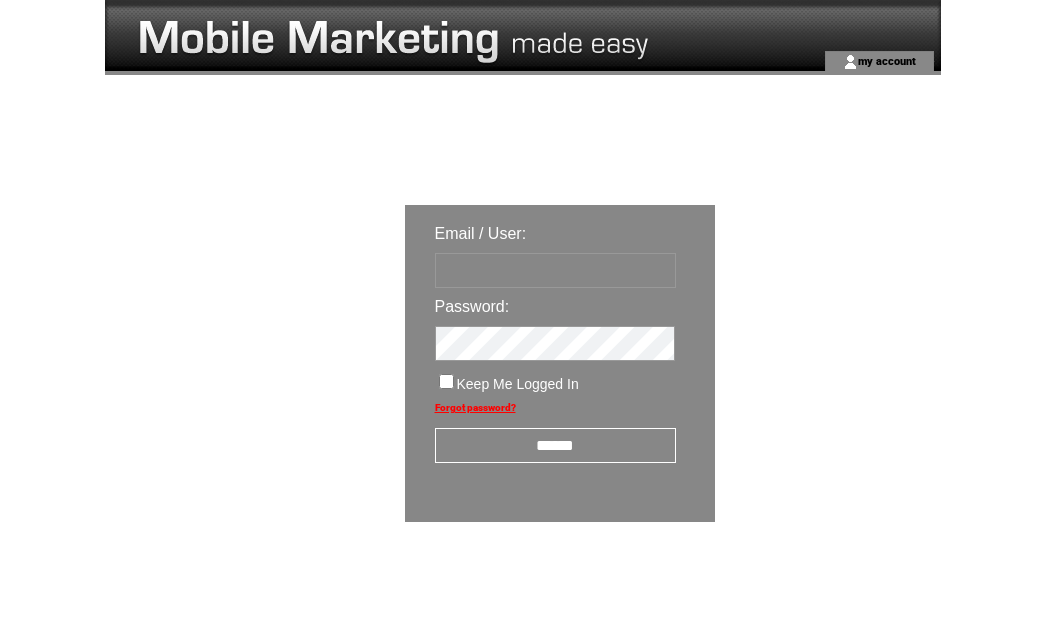 scroll, scrollTop: 0, scrollLeft: 0, axis: both 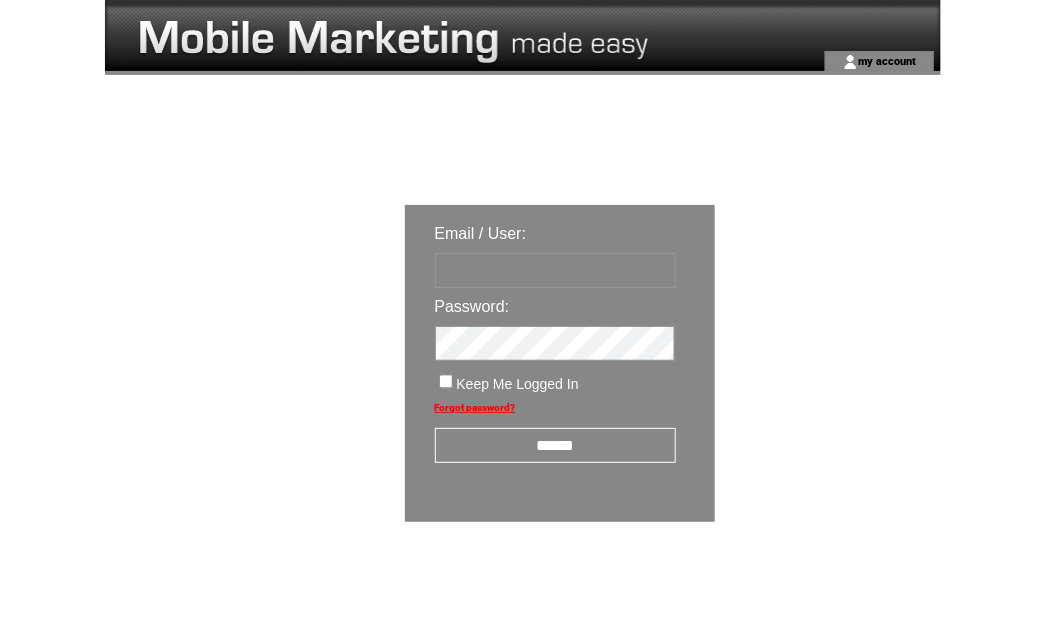 type on "********" 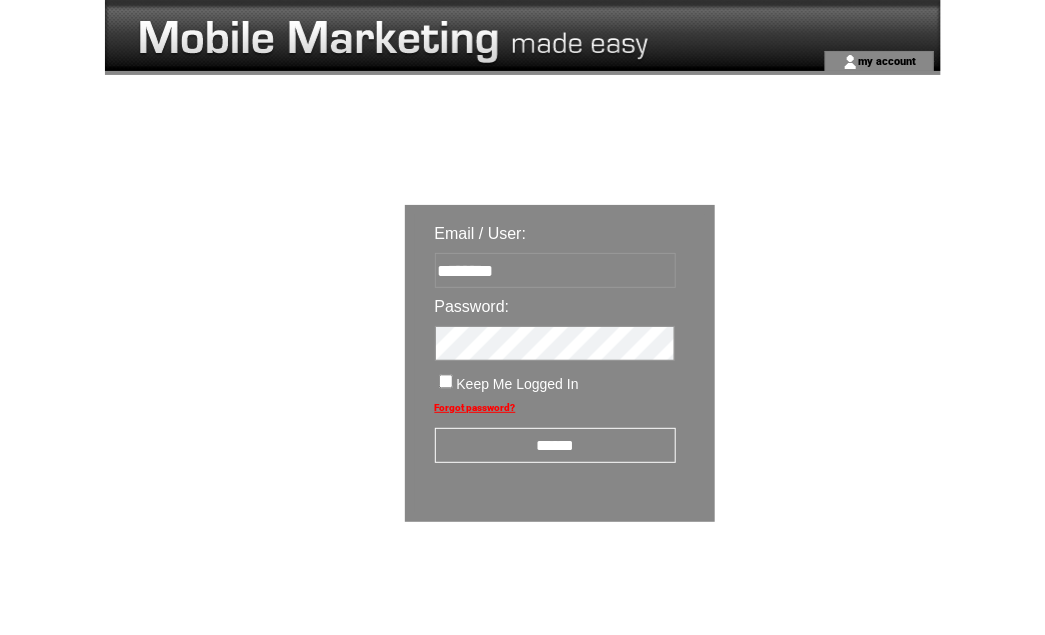click on "******" at bounding box center [555, 445] 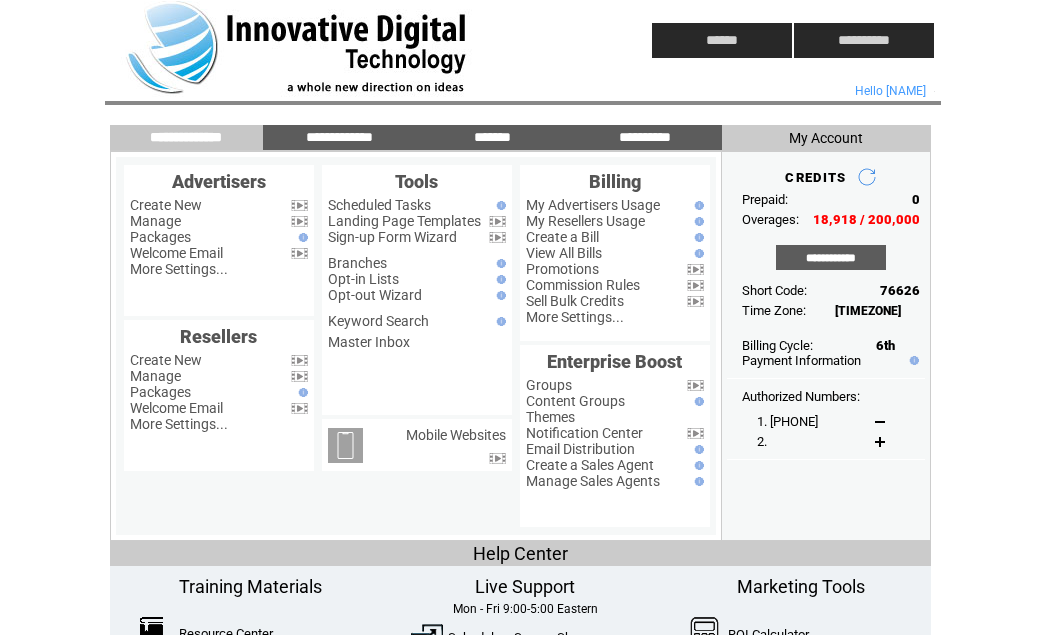 scroll, scrollTop: 0, scrollLeft: 0, axis: both 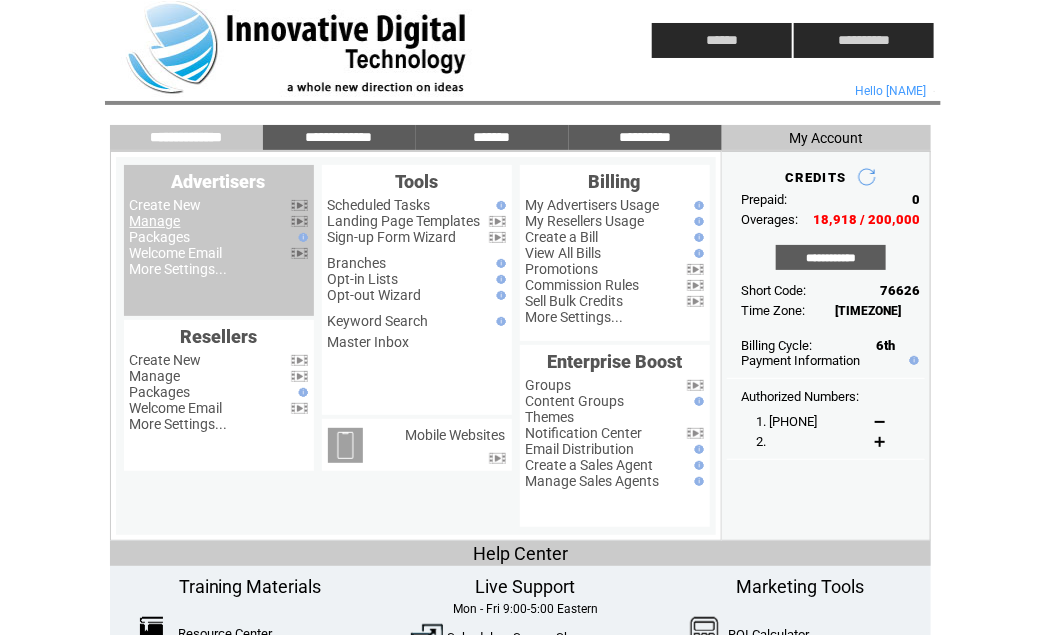 click on "Manage" at bounding box center [155, 221] 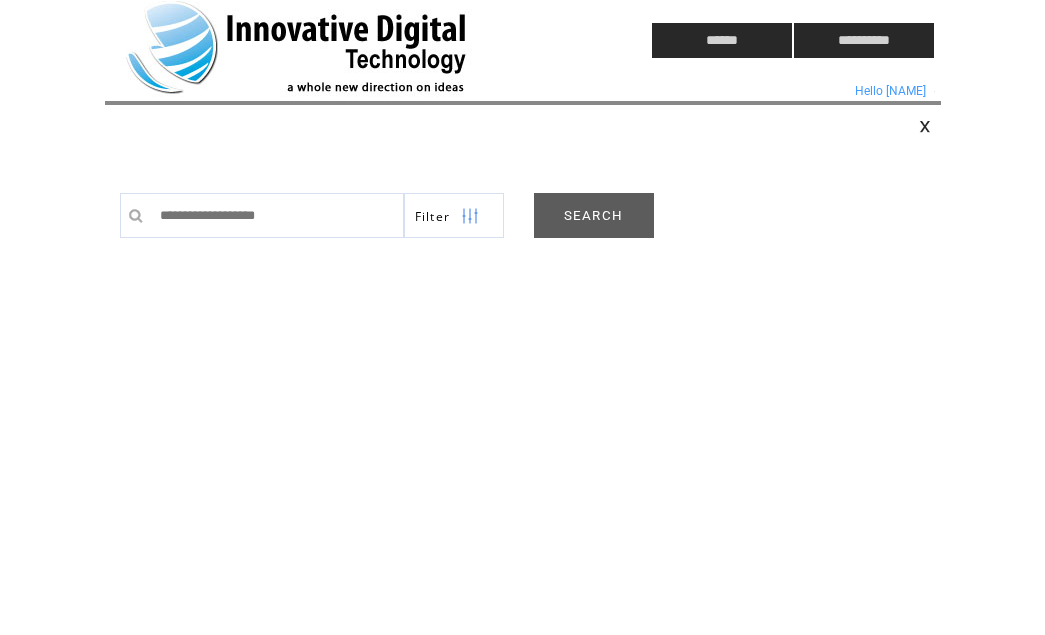 scroll, scrollTop: 0, scrollLeft: 0, axis: both 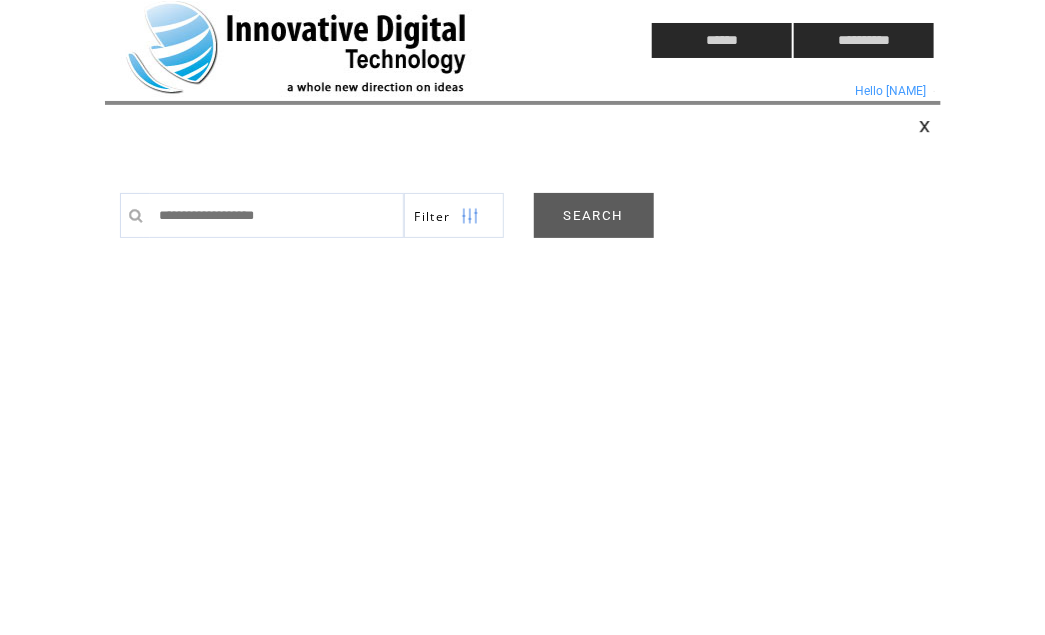 click on "SEARCH" at bounding box center (594, 215) 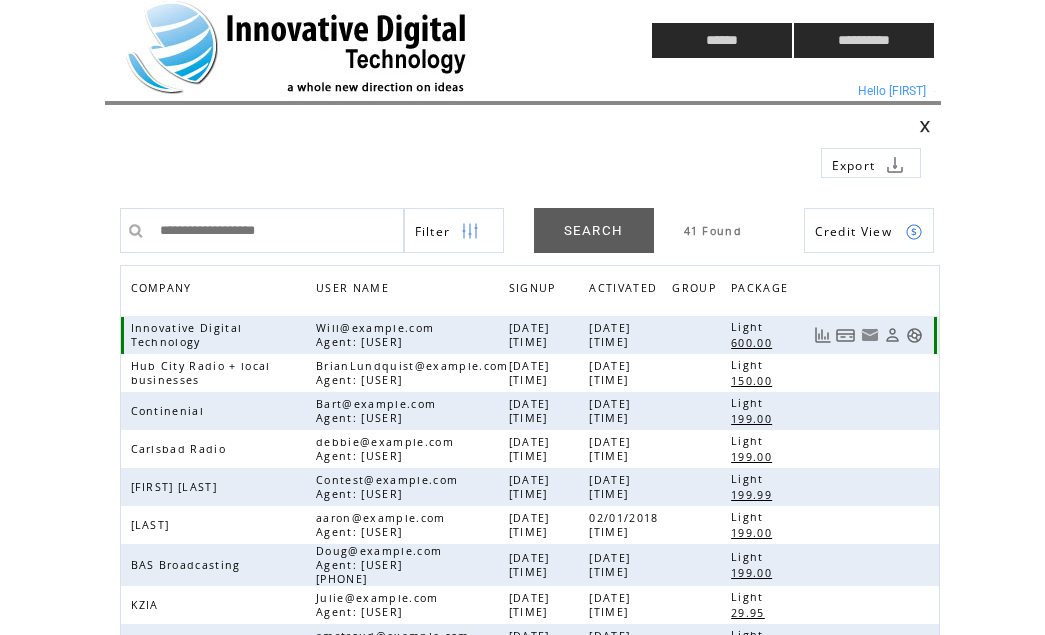 scroll, scrollTop: 0, scrollLeft: 0, axis: both 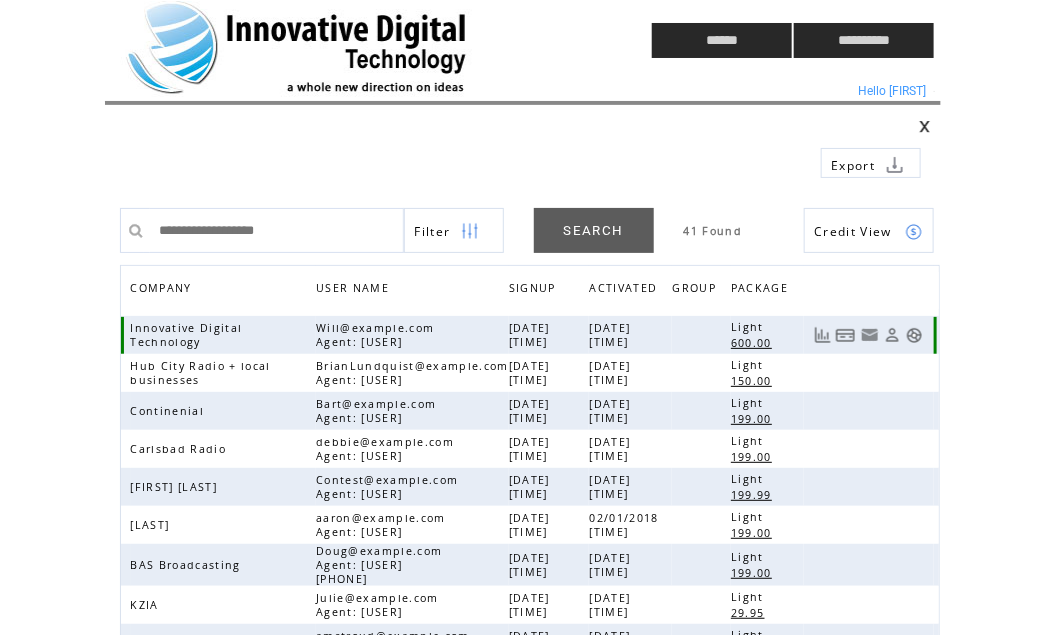click at bounding box center (914, 335) 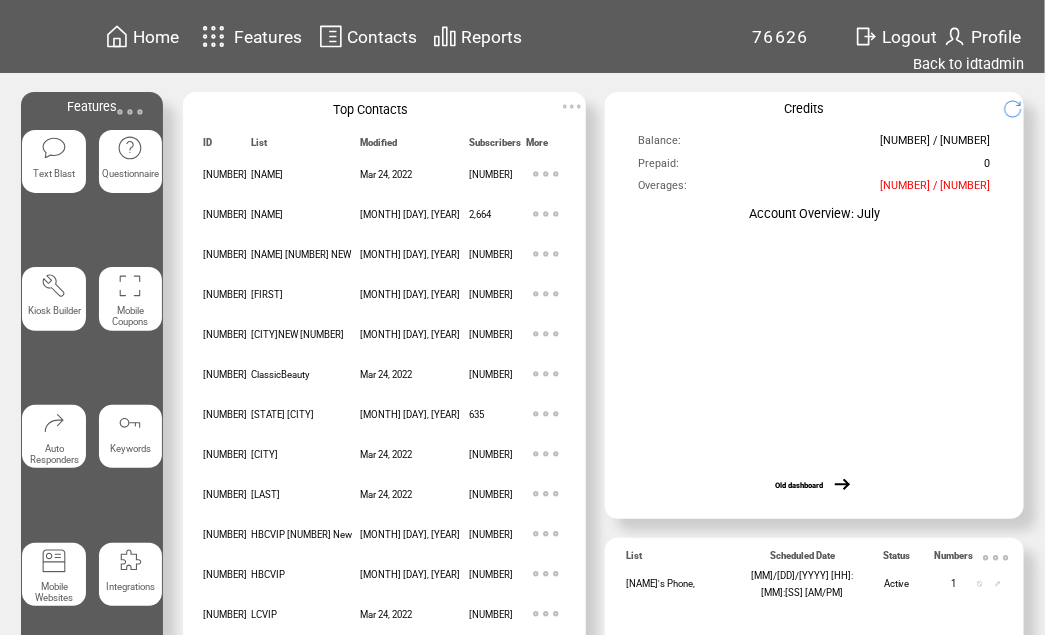 scroll, scrollTop: 0, scrollLeft: 0, axis: both 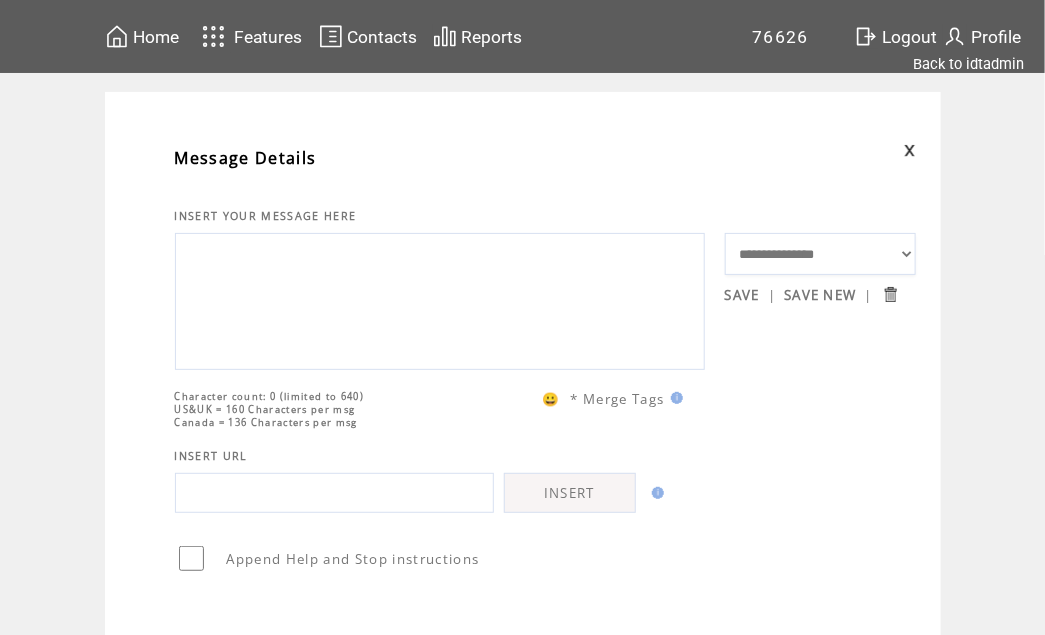 click at bounding box center [440, 299] 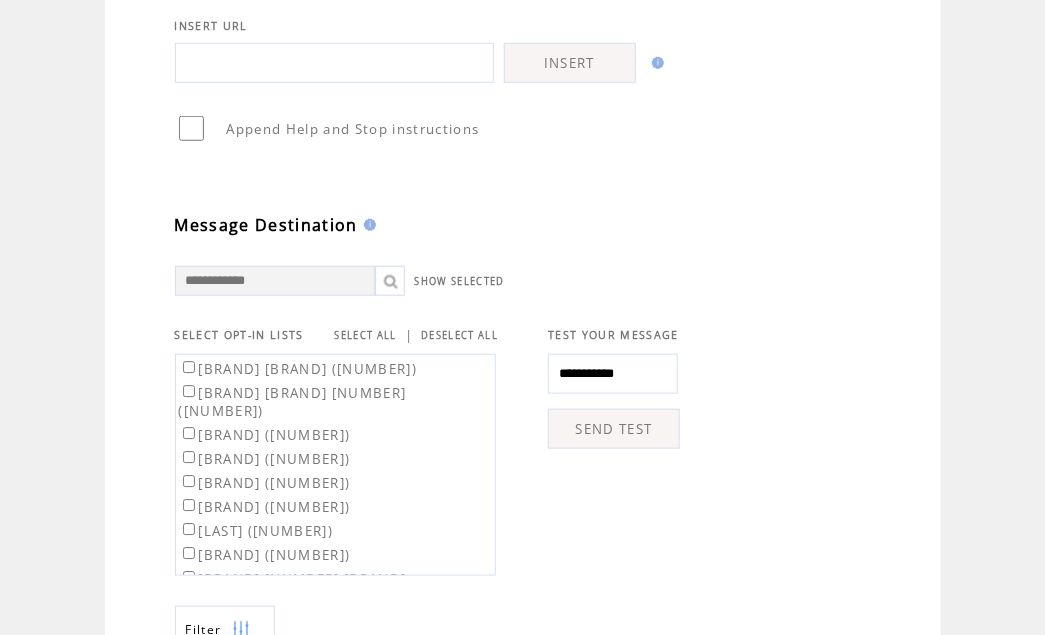 scroll, scrollTop: 449, scrollLeft: 0, axis: vertical 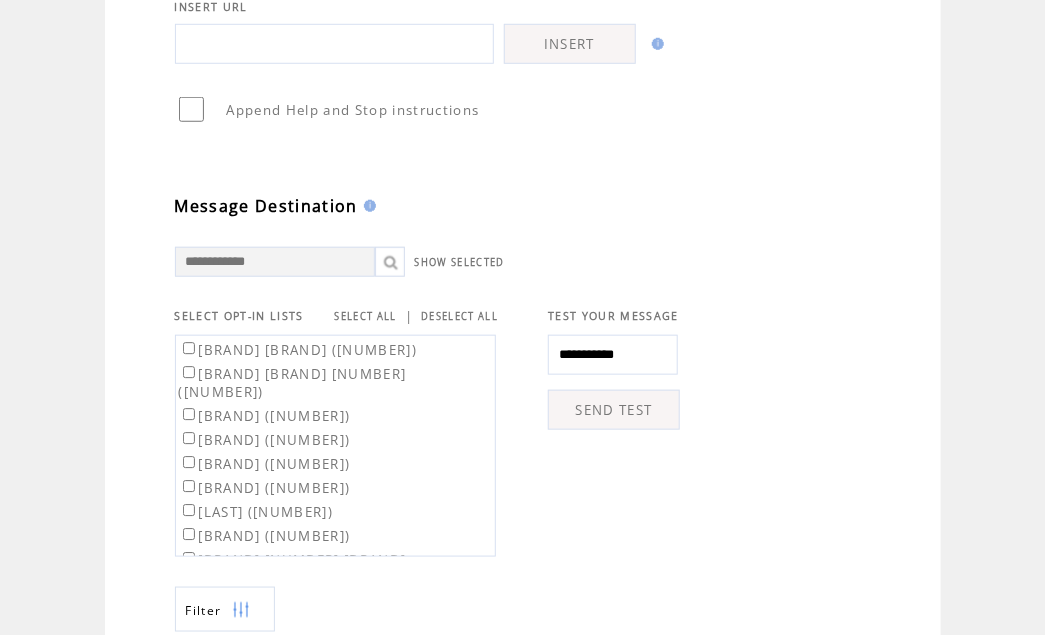 type on "**********" 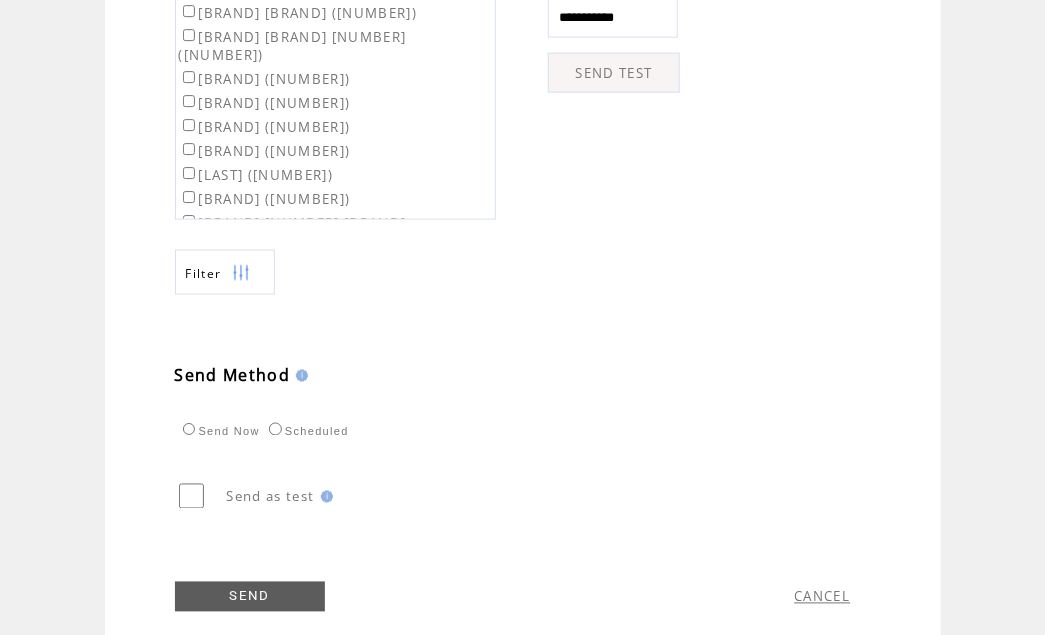 scroll, scrollTop: 850, scrollLeft: 0, axis: vertical 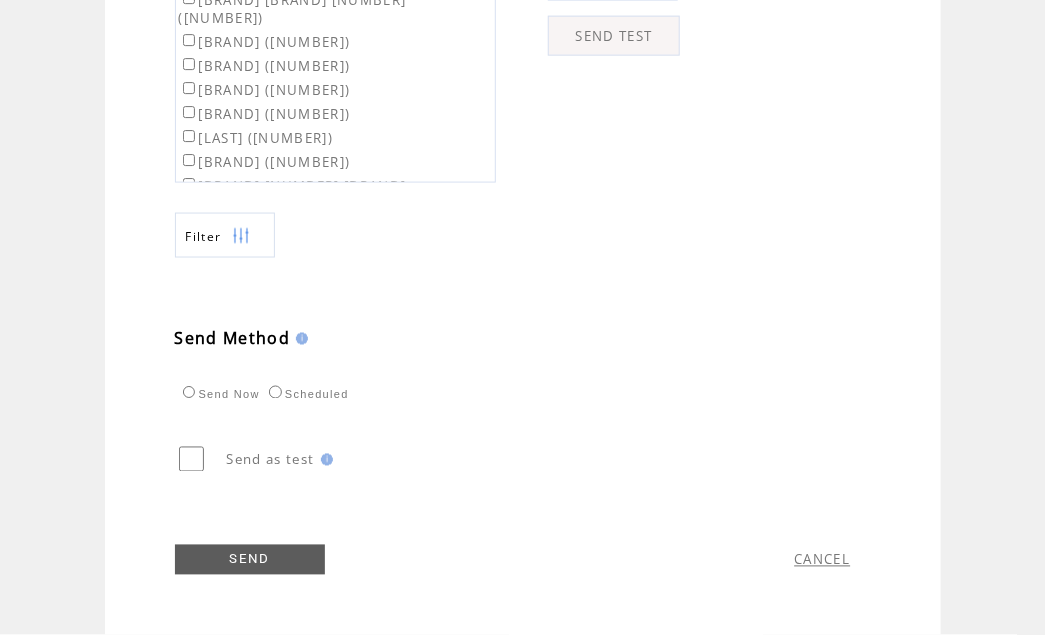 click on "SEND" at bounding box center [250, 560] 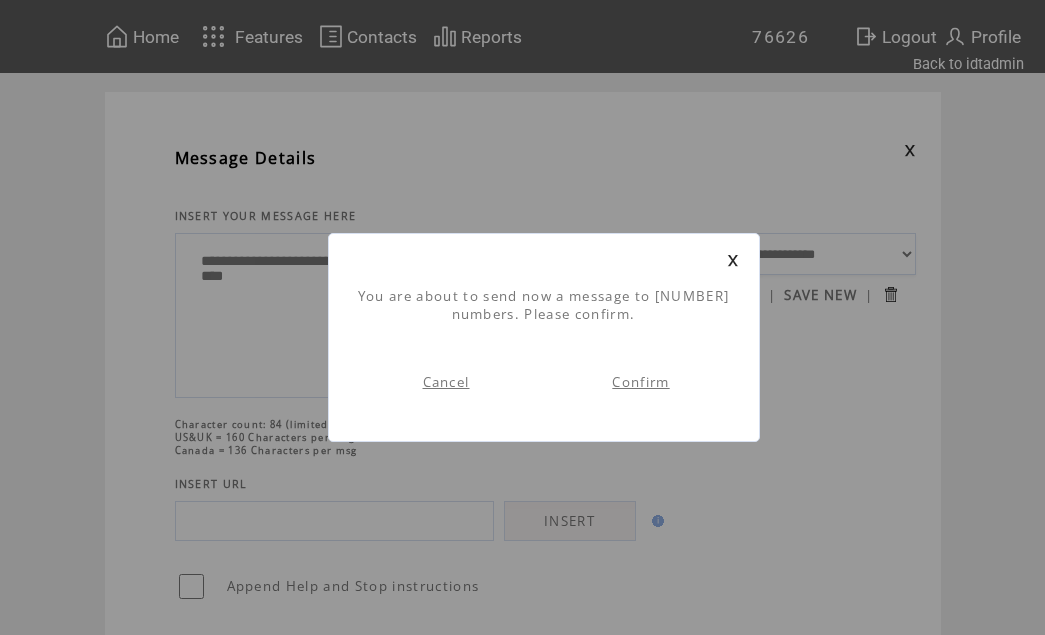 scroll, scrollTop: 0, scrollLeft: 0, axis: both 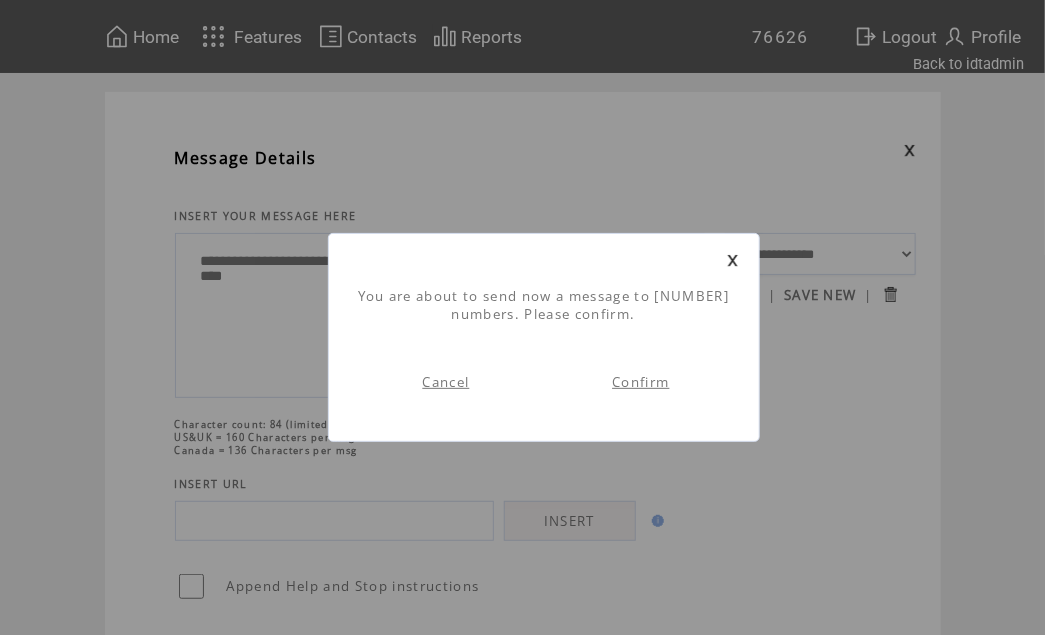 click on "Confirm" at bounding box center [640, 382] 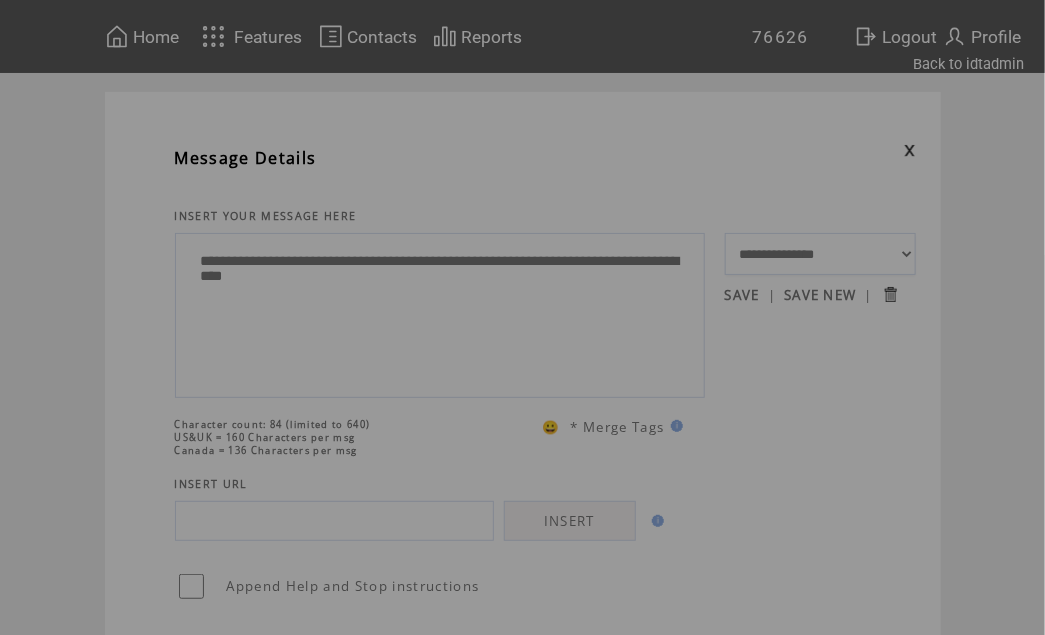 scroll, scrollTop: 0, scrollLeft: 0, axis: both 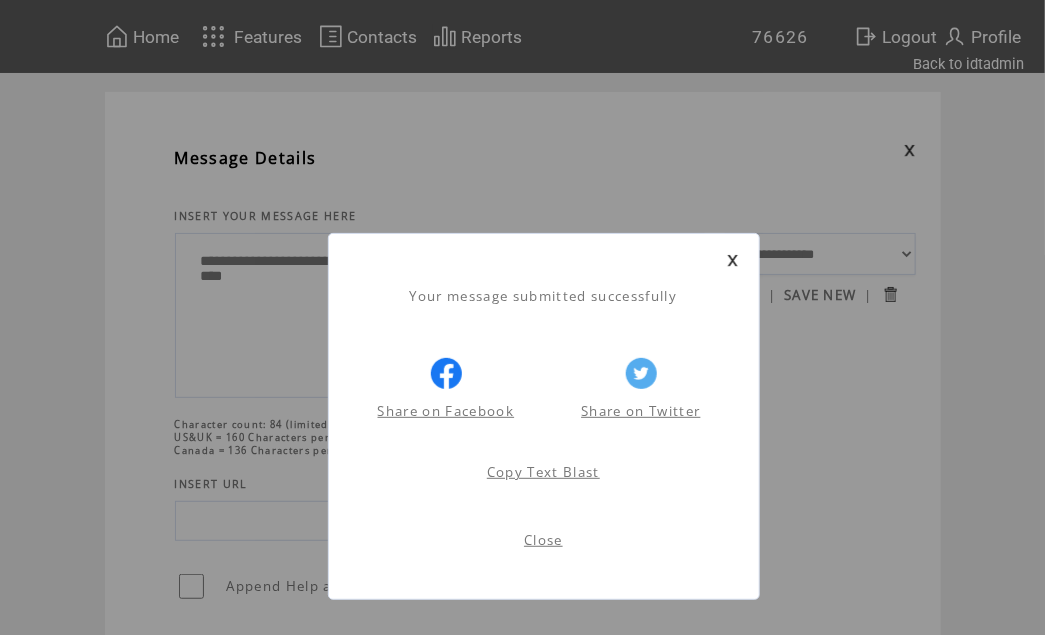click on "Close" at bounding box center (543, 540) 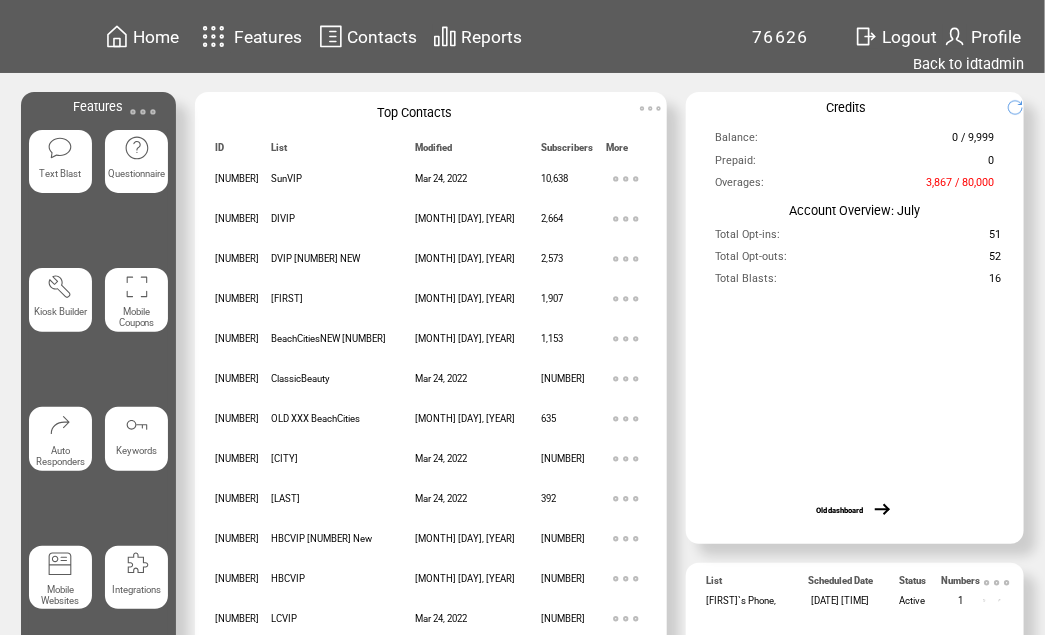 scroll, scrollTop: 0, scrollLeft: 0, axis: both 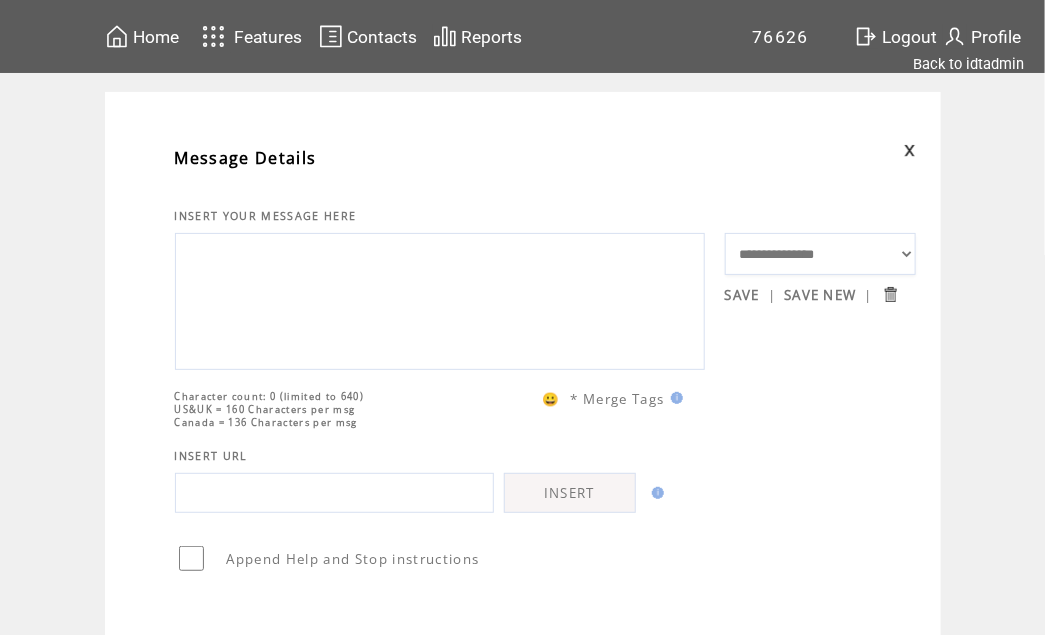 click at bounding box center (440, 299) 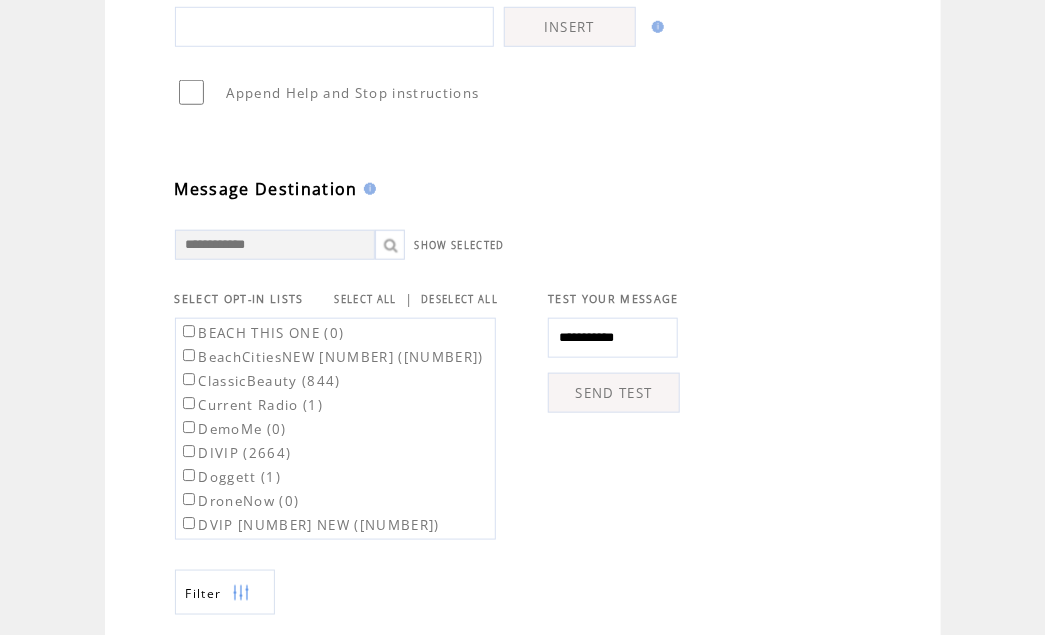 scroll, scrollTop: 469, scrollLeft: 0, axis: vertical 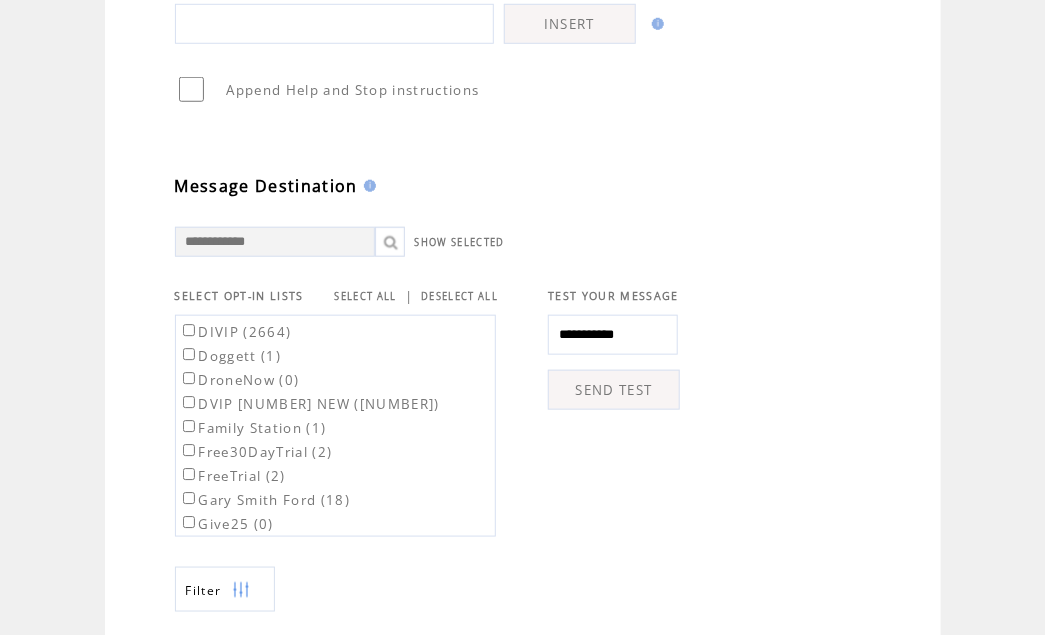 type on "**********" 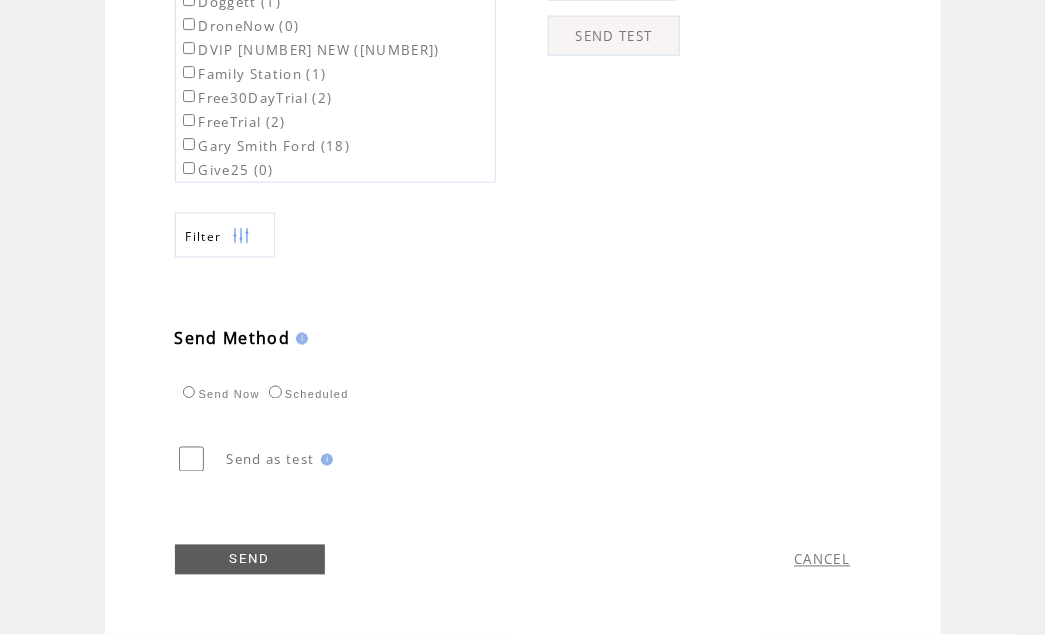 scroll, scrollTop: 850, scrollLeft: 0, axis: vertical 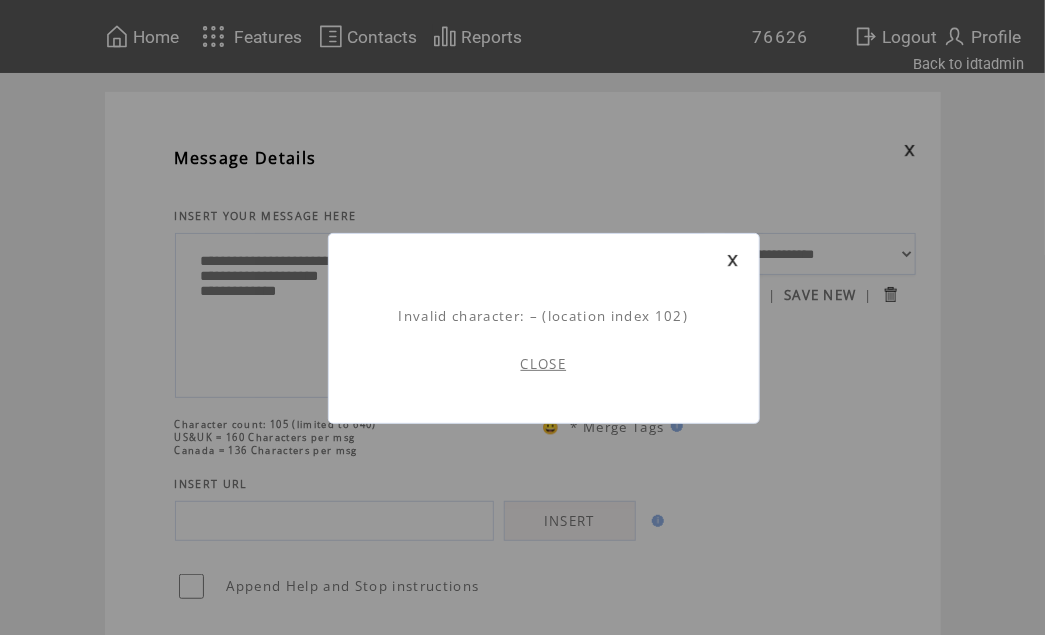 click on "CLOSE" at bounding box center [544, 364] 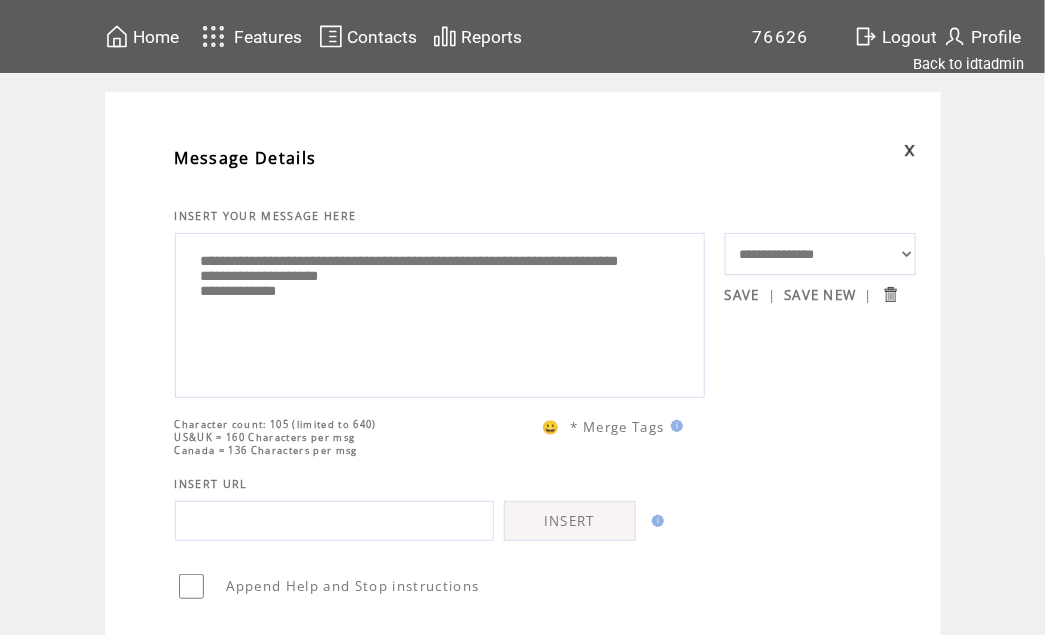 click on "**********" at bounding box center (440, 312) 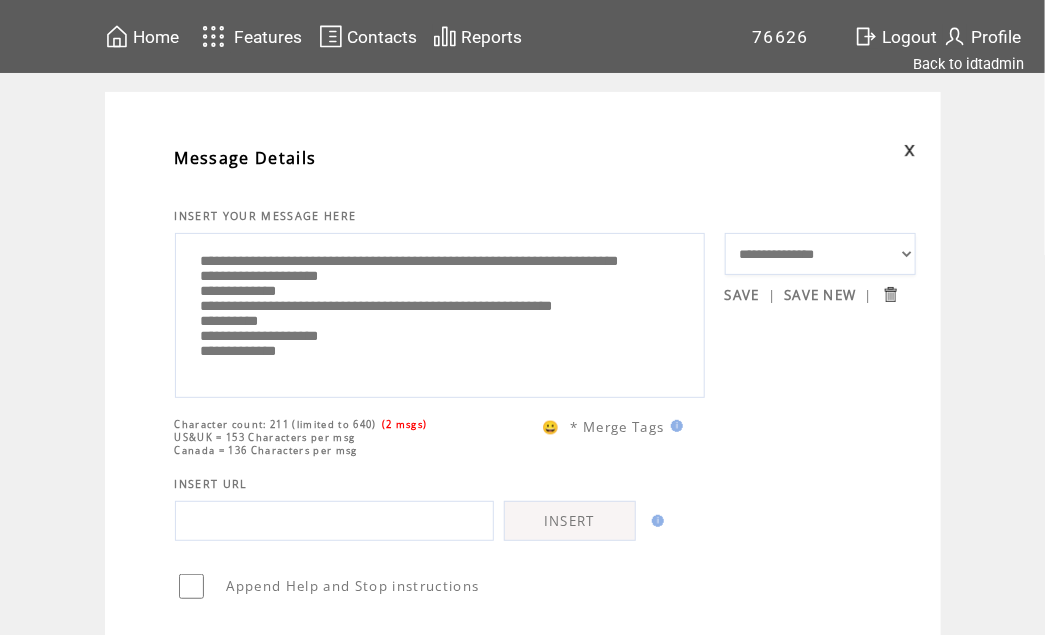 scroll, scrollTop: 0, scrollLeft: 0, axis: both 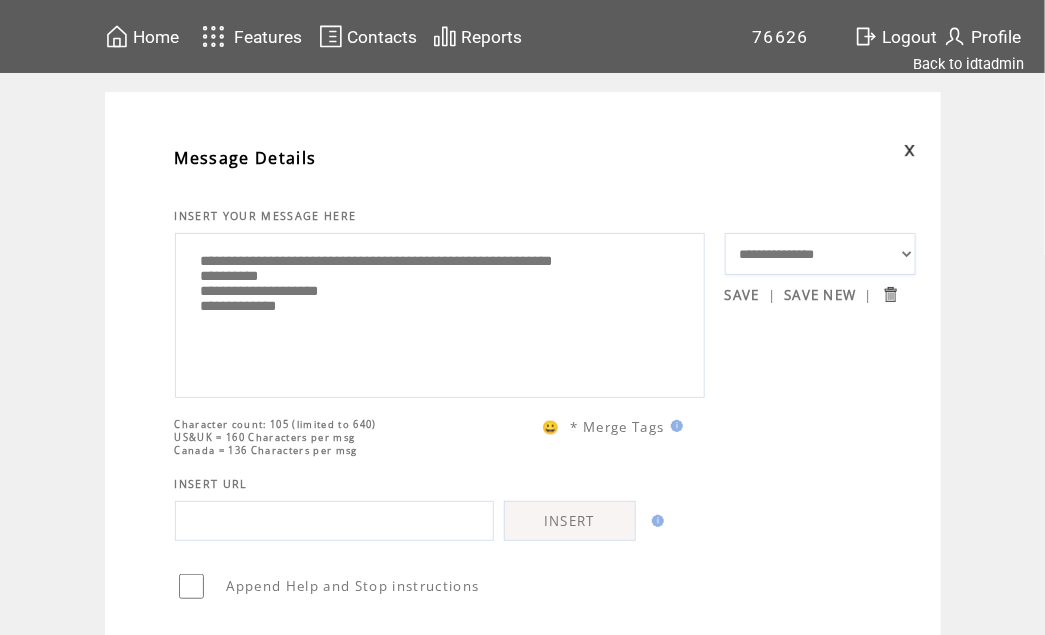click on "**********" at bounding box center (440, 312) 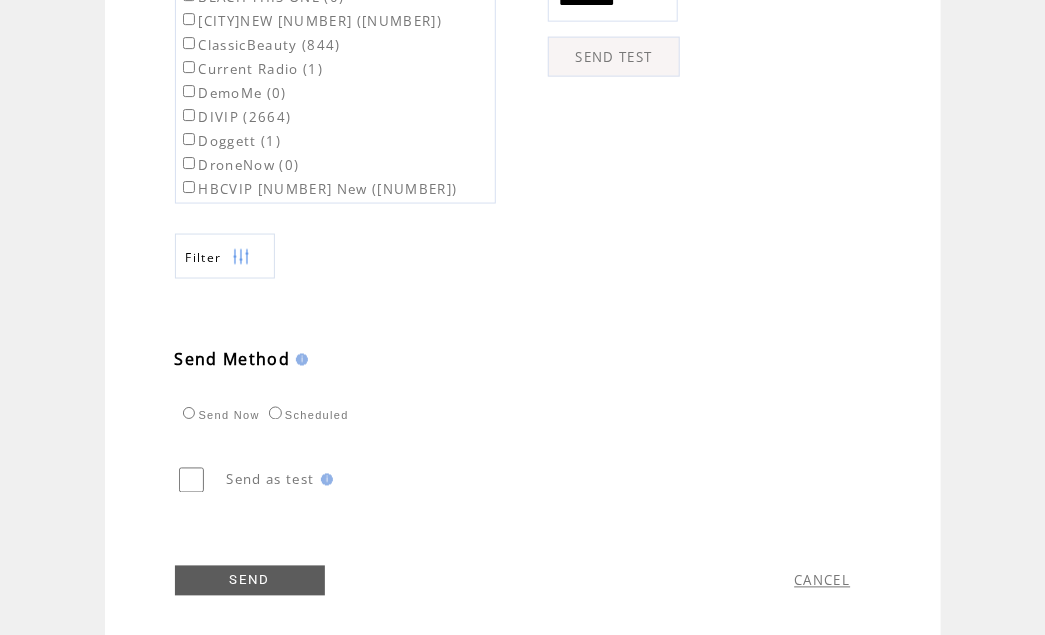 scroll, scrollTop: 850, scrollLeft: 0, axis: vertical 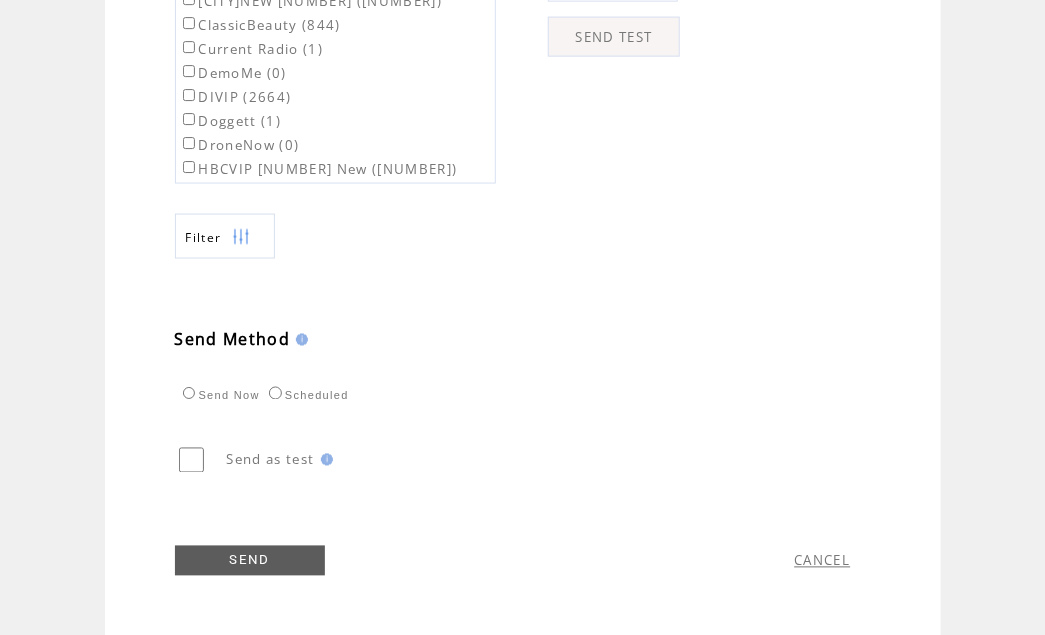 type on "**********" 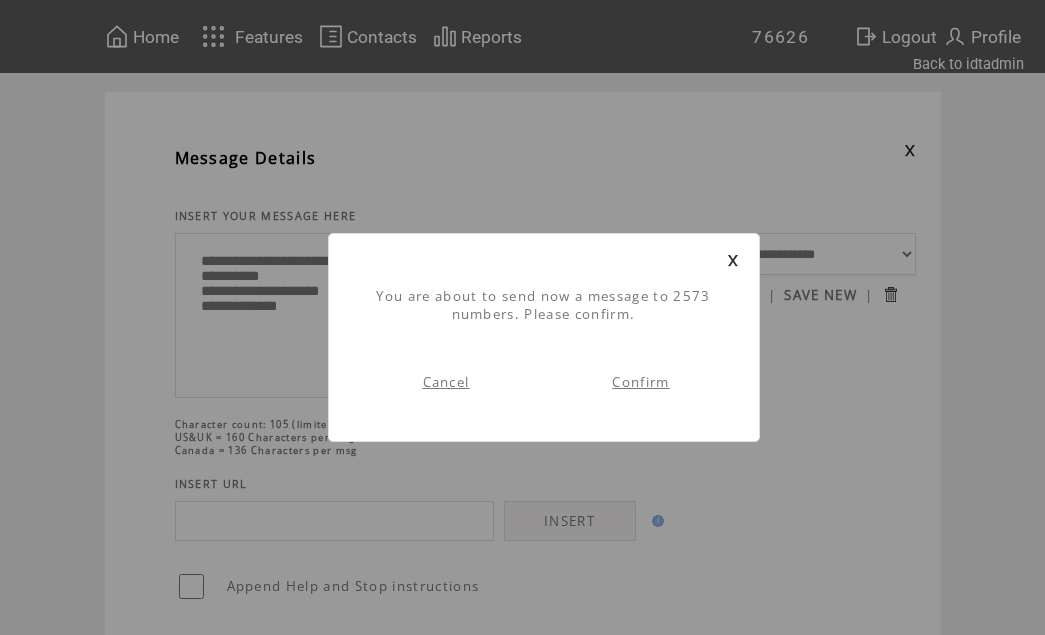 scroll, scrollTop: 0, scrollLeft: 0, axis: both 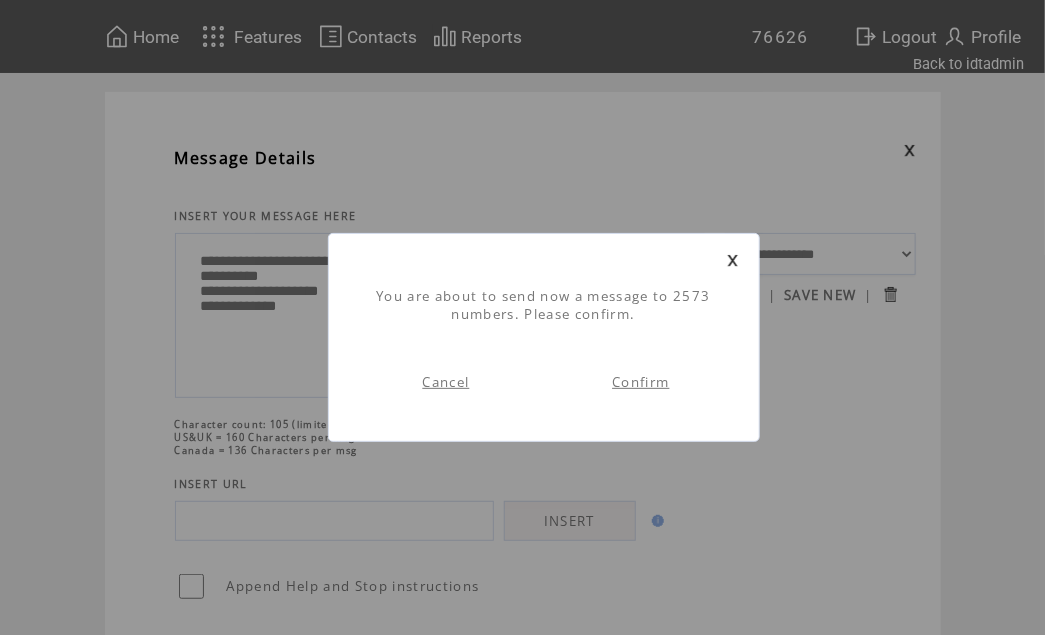 click on "Confirm" at bounding box center [640, 382] 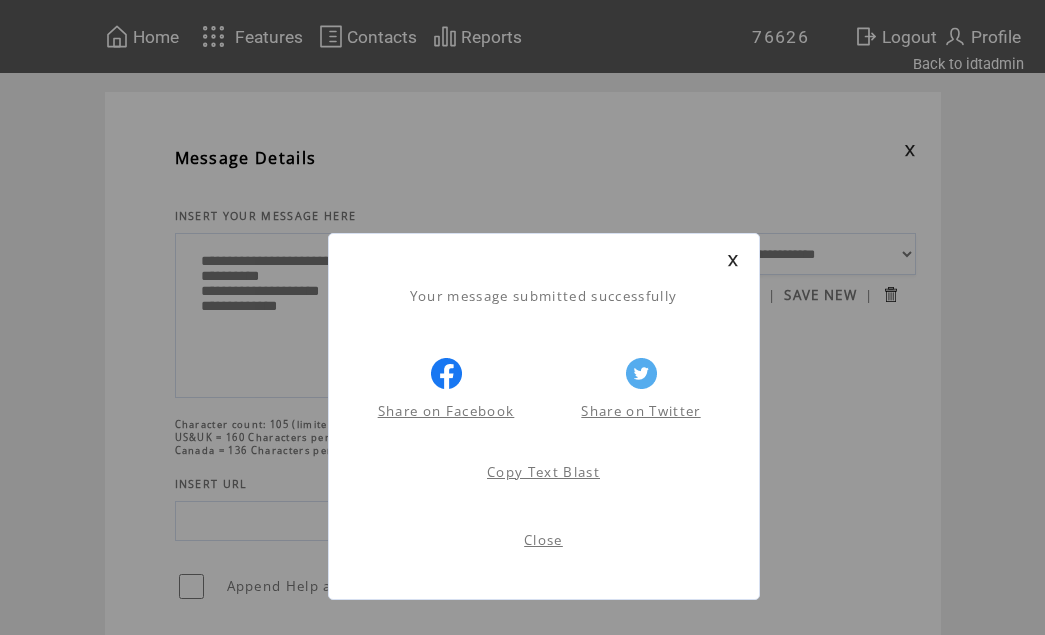scroll, scrollTop: 0, scrollLeft: 0, axis: both 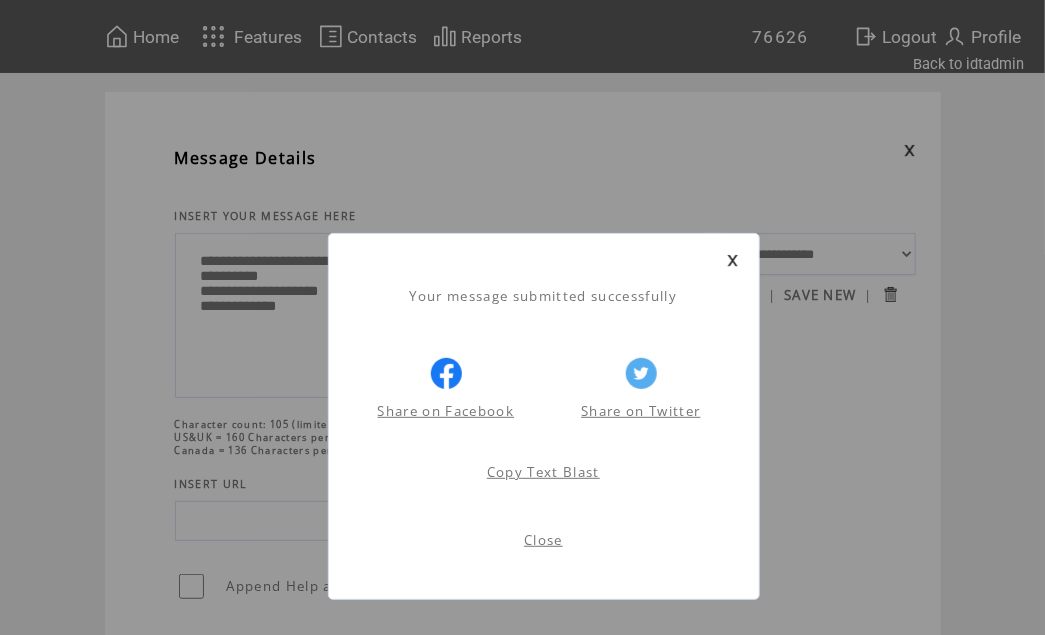 click on "Close" at bounding box center [543, 540] 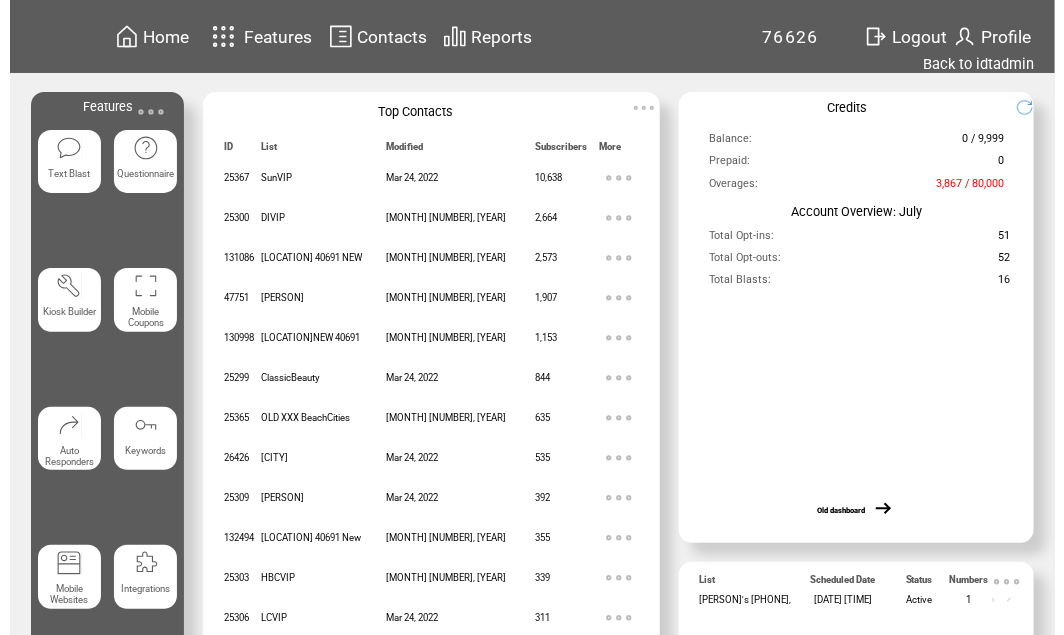 scroll, scrollTop: 0, scrollLeft: 0, axis: both 